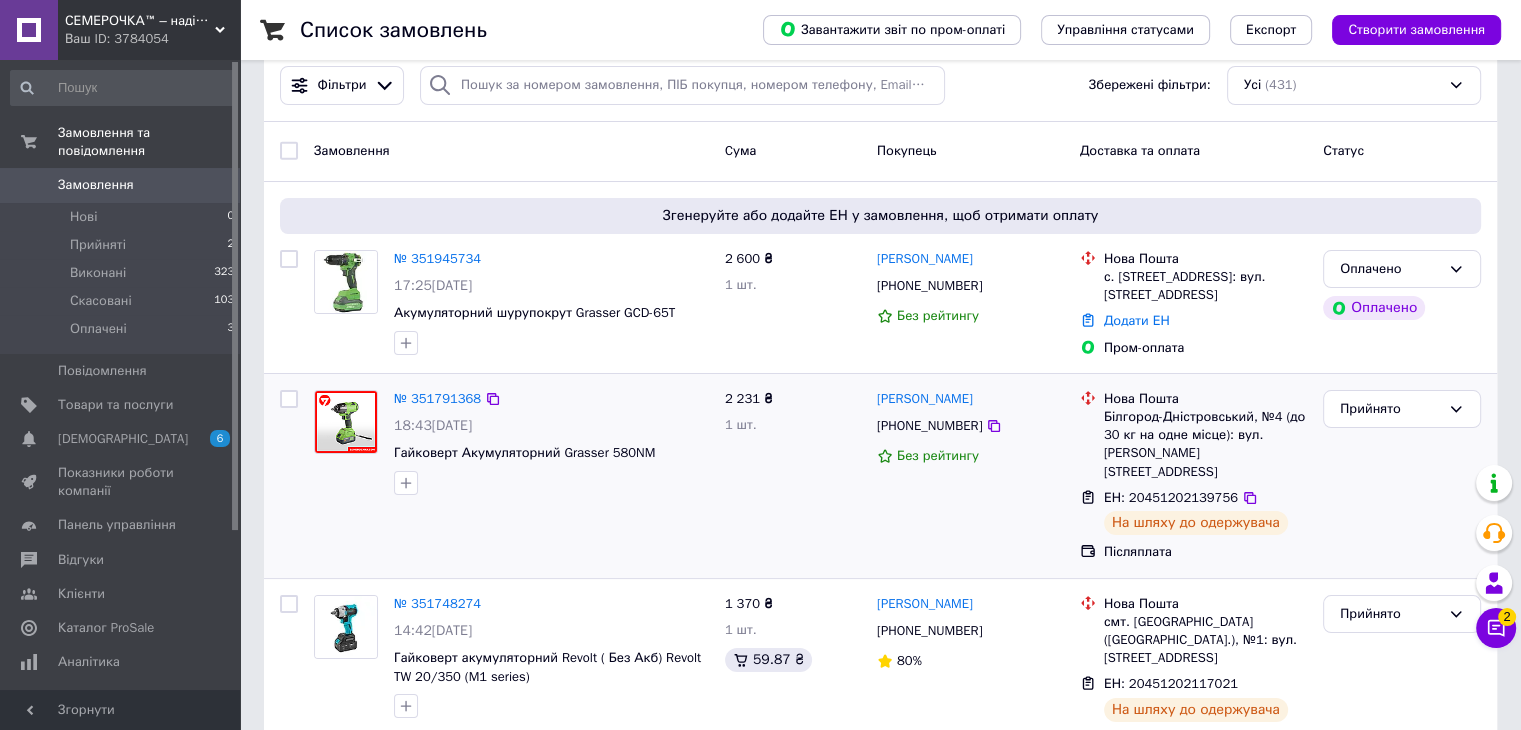 scroll, scrollTop: 0, scrollLeft: 0, axis: both 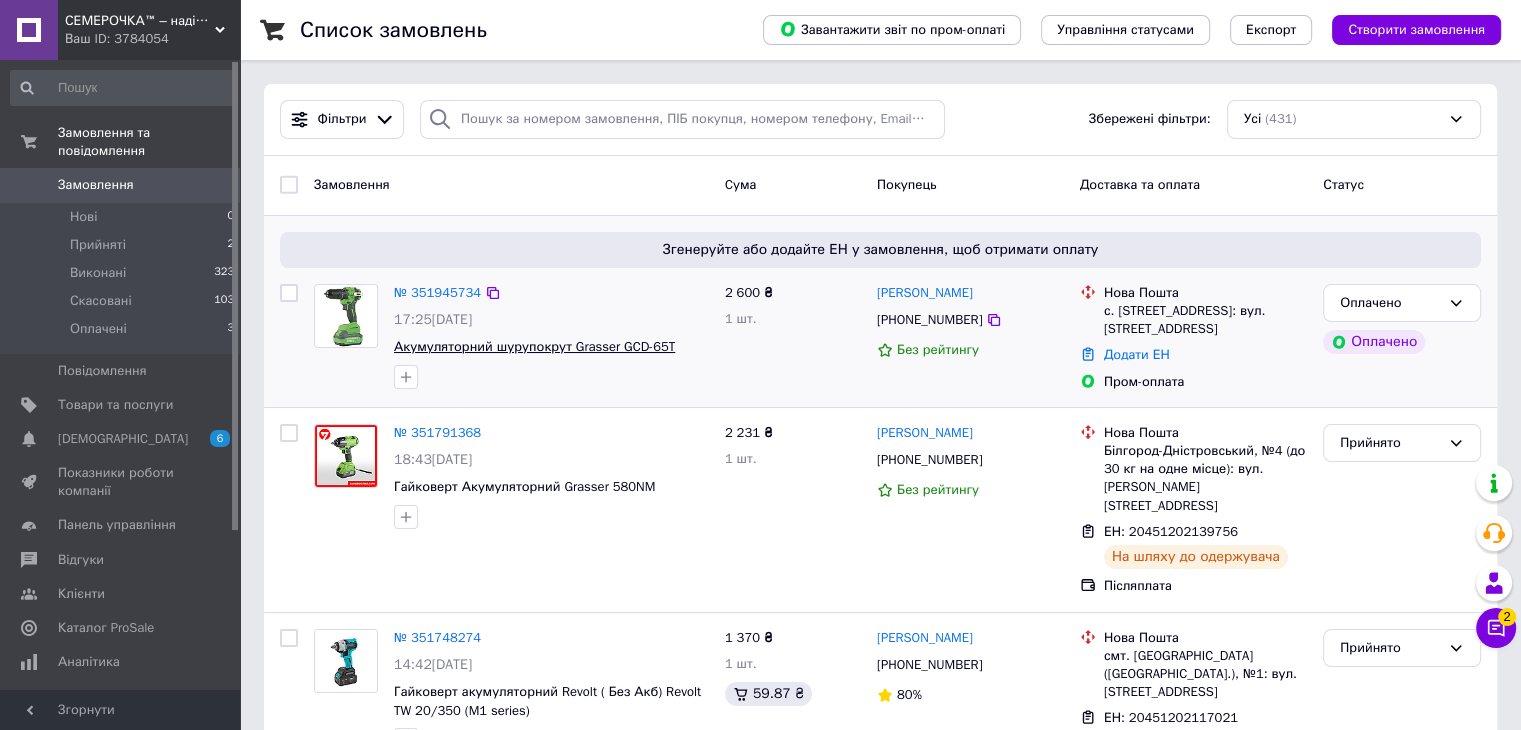 click on "Акумуляторний шурупокрут Grasser GCD-65T" at bounding box center (534, 346) 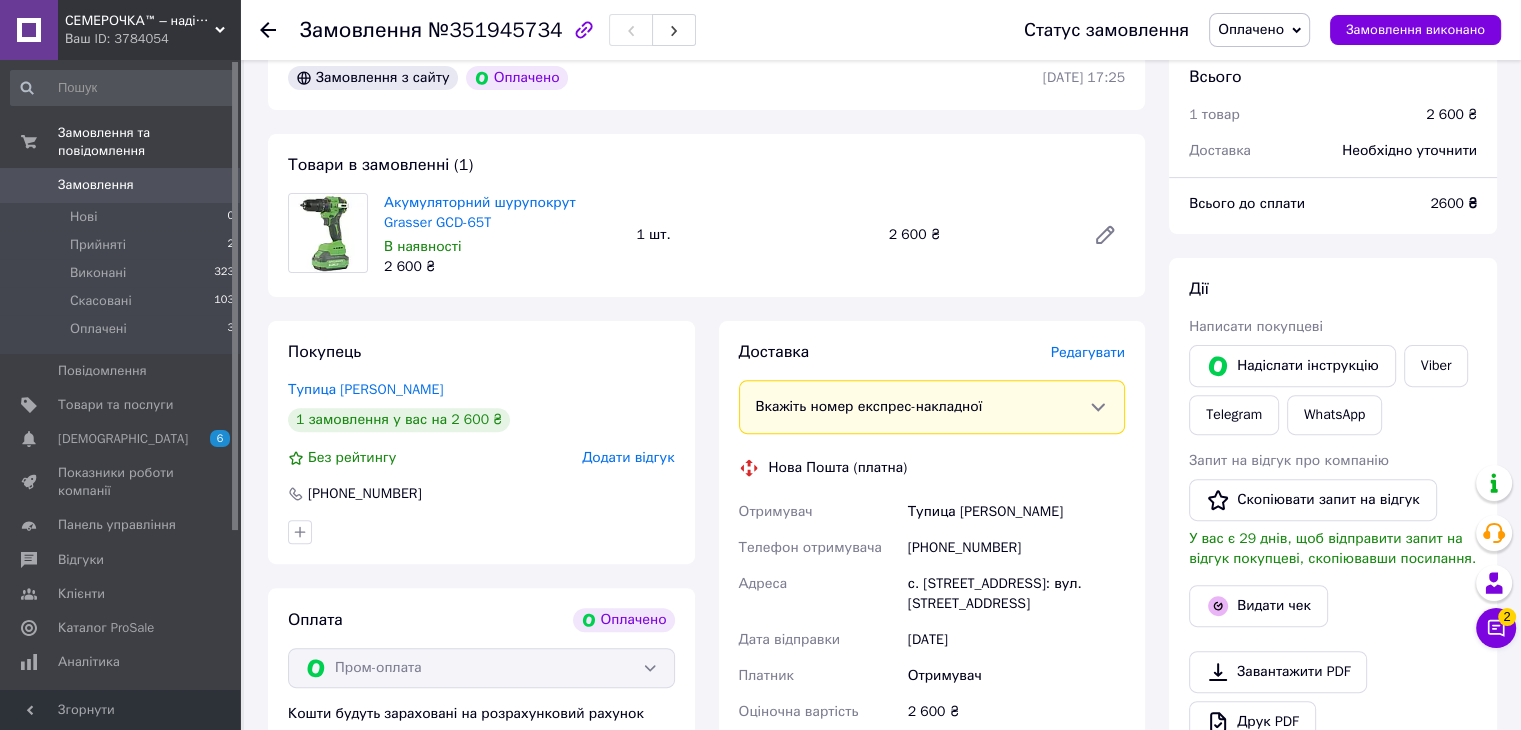scroll, scrollTop: 600, scrollLeft: 0, axis: vertical 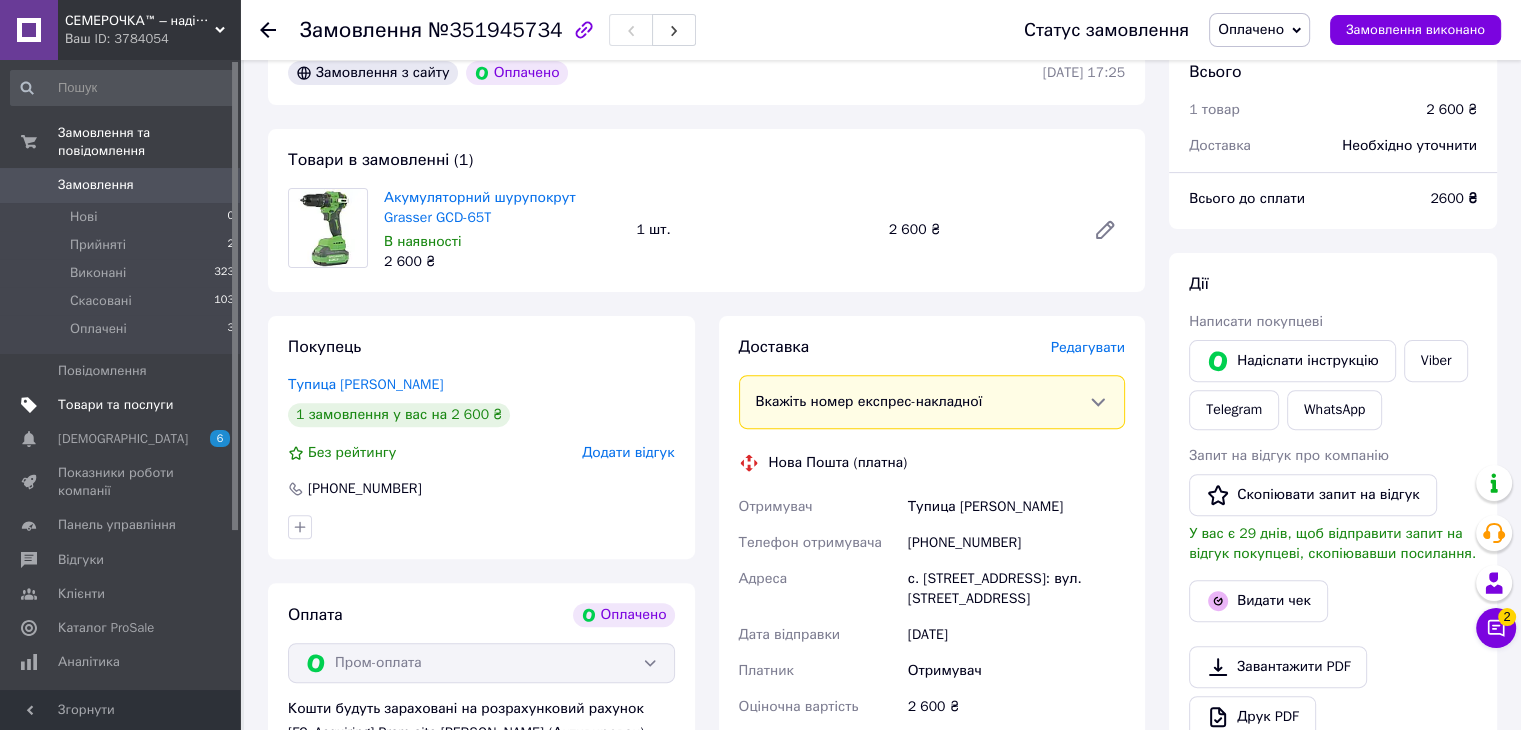 click on "Товари та послуги" at bounding box center (123, 405) 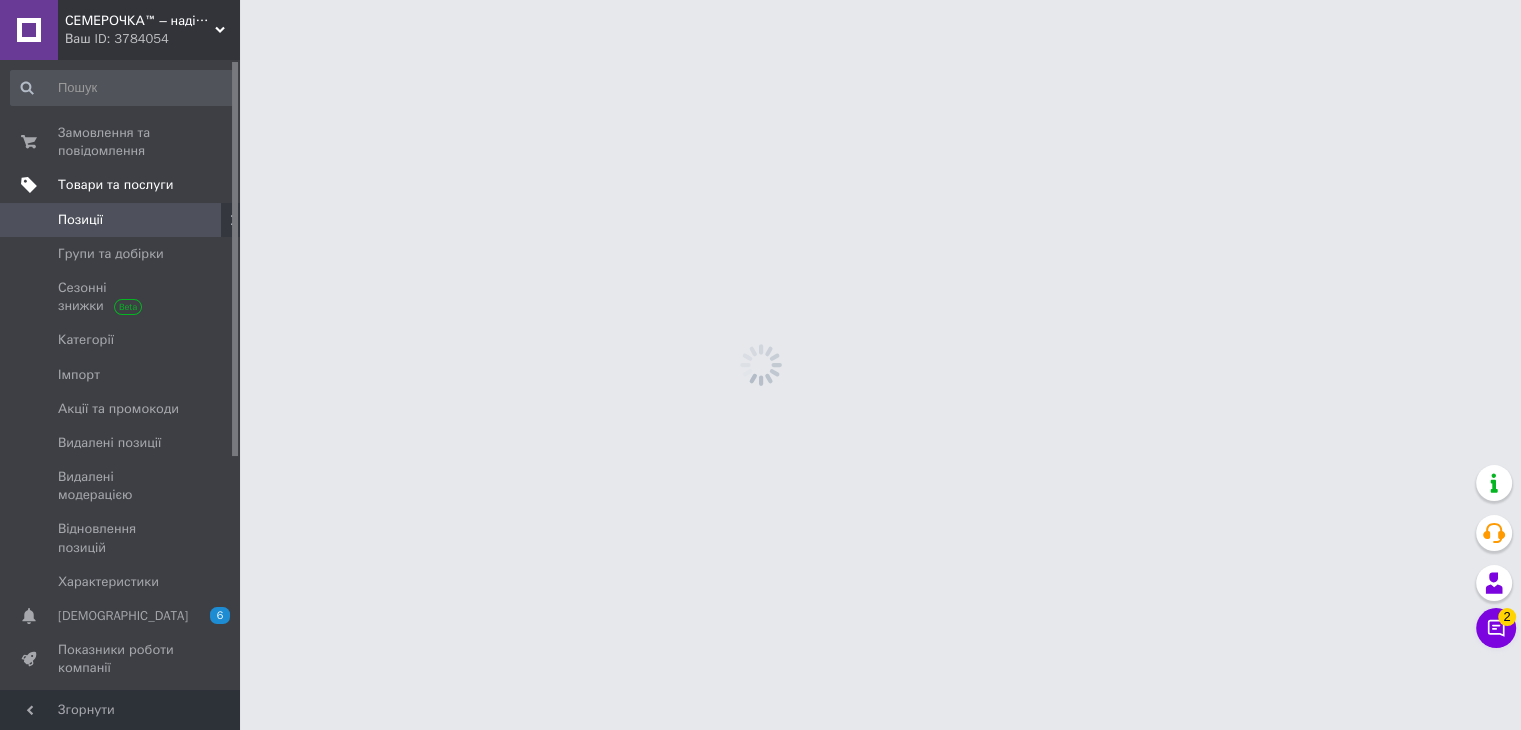 scroll, scrollTop: 0, scrollLeft: 0, axis: both 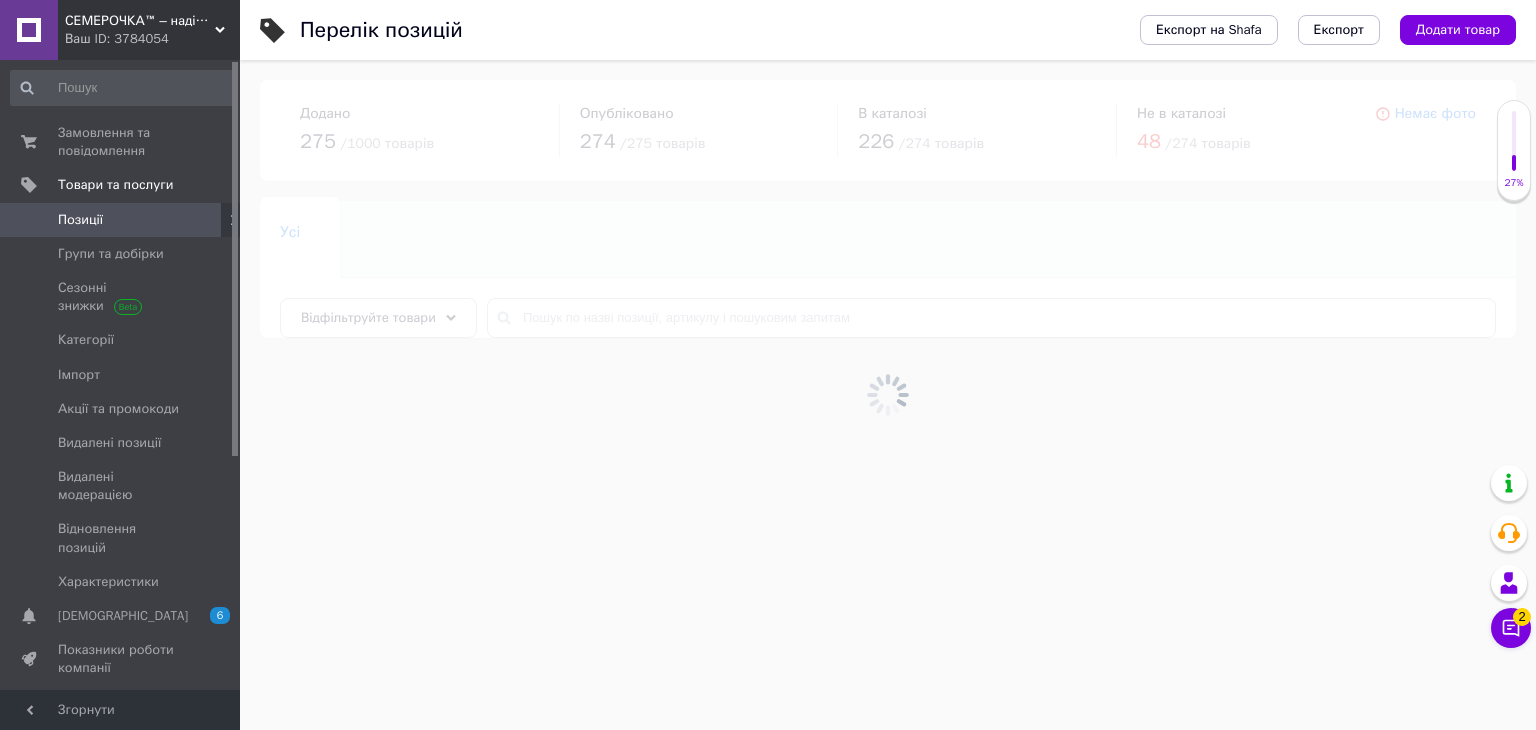 click on "Позиції" at bounding box center (80, 220) 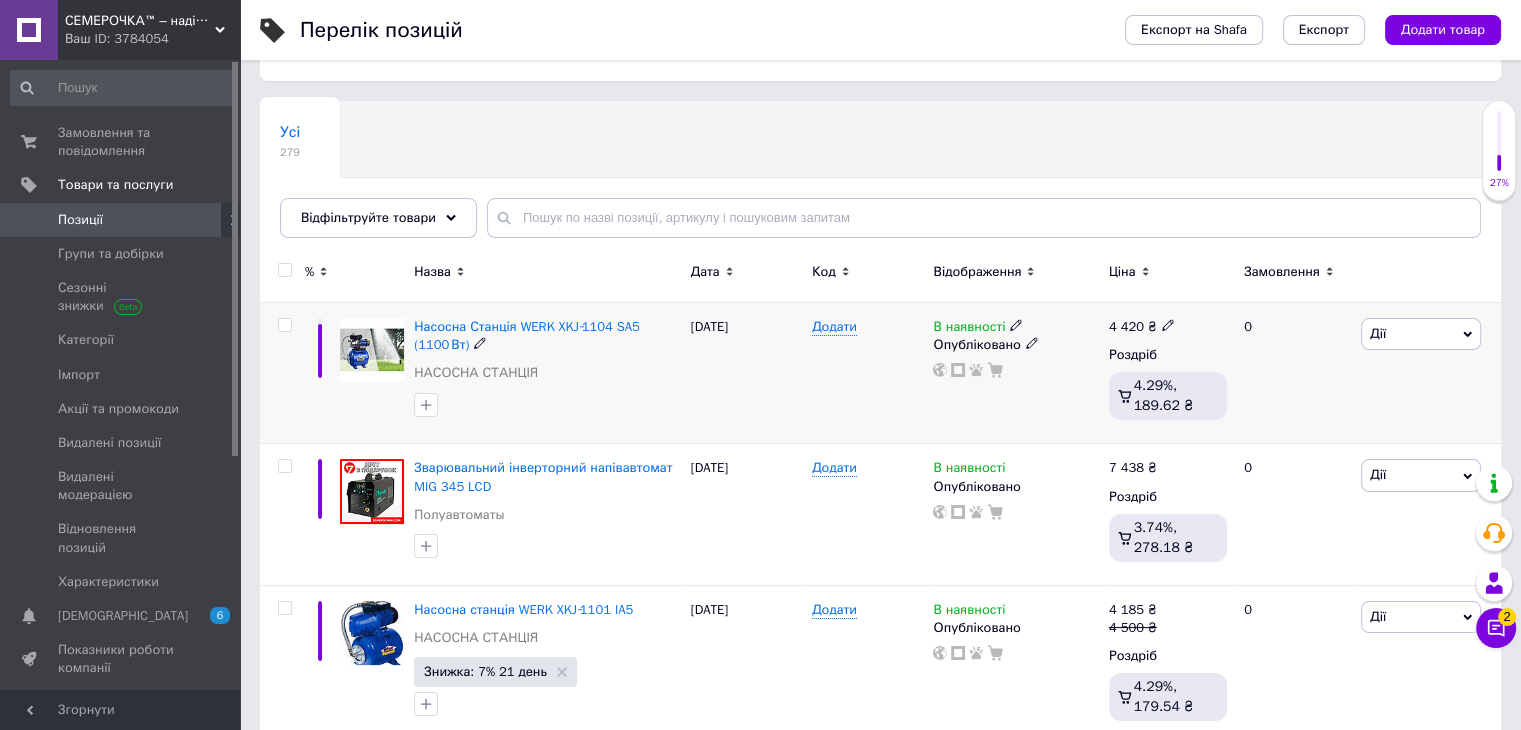 scroll, scrollTop: 200, scrollLeft: 0, axis: vertical 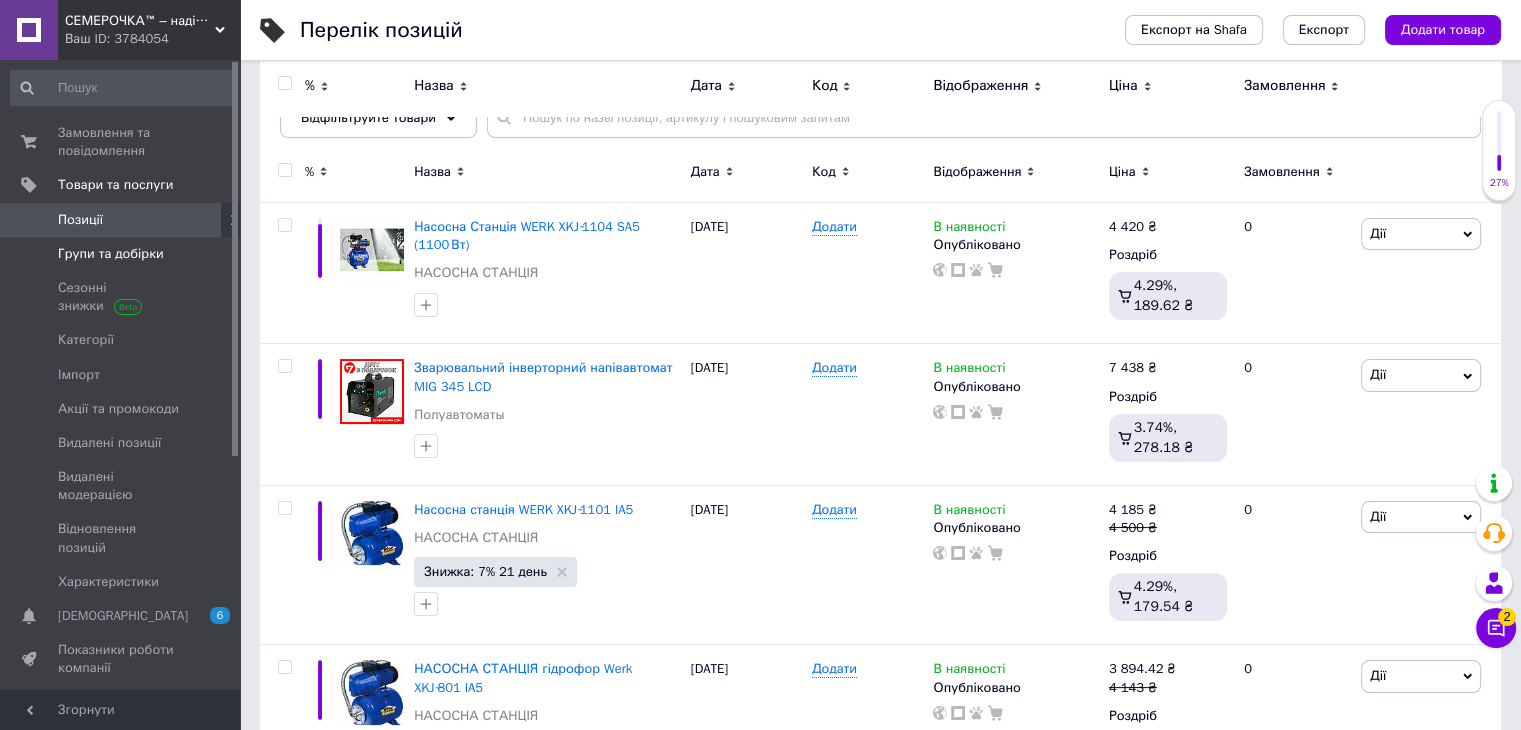 click on "Групи та добірки" at bounding box center [111, 254] 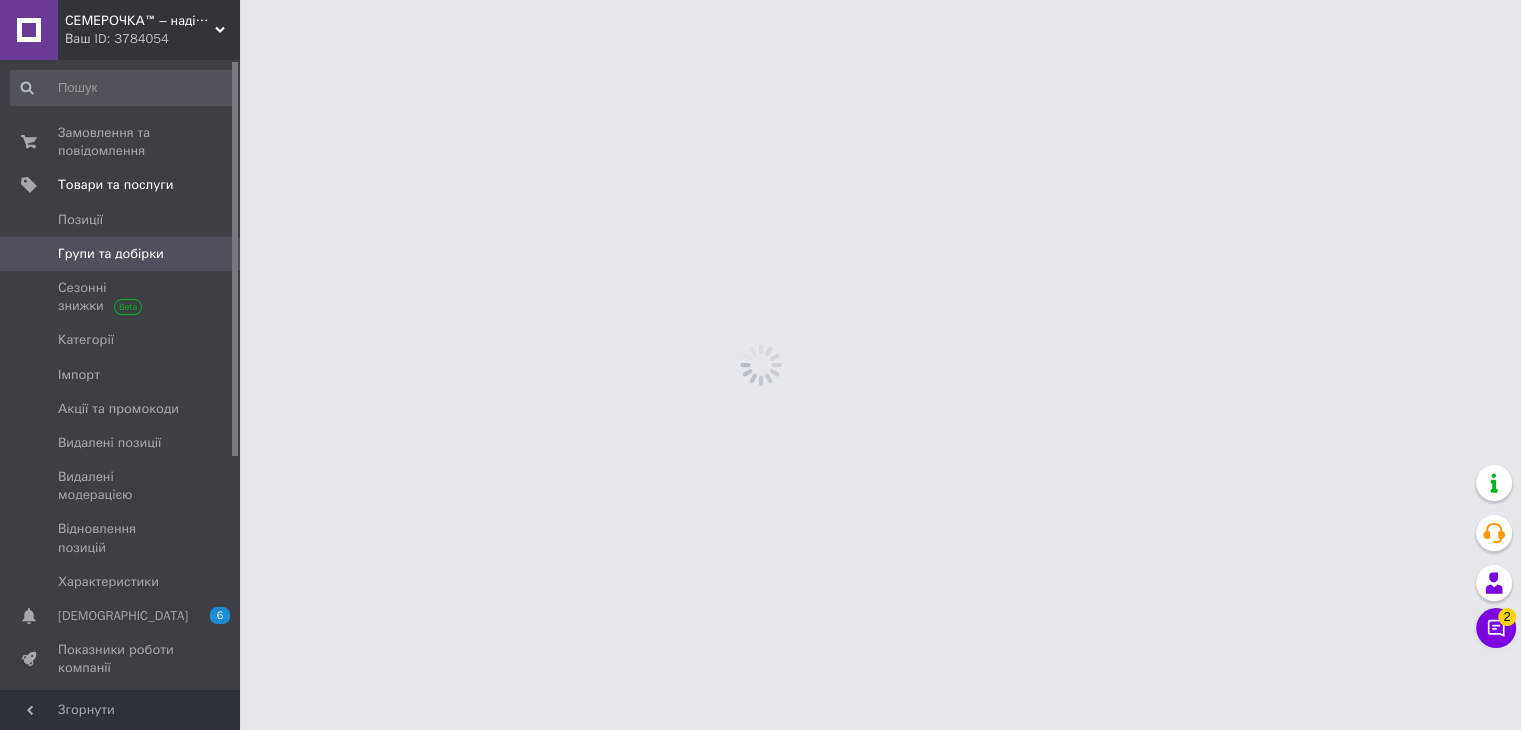 scroll, scrollTop: 0, scrollLeft: 0, axis: both 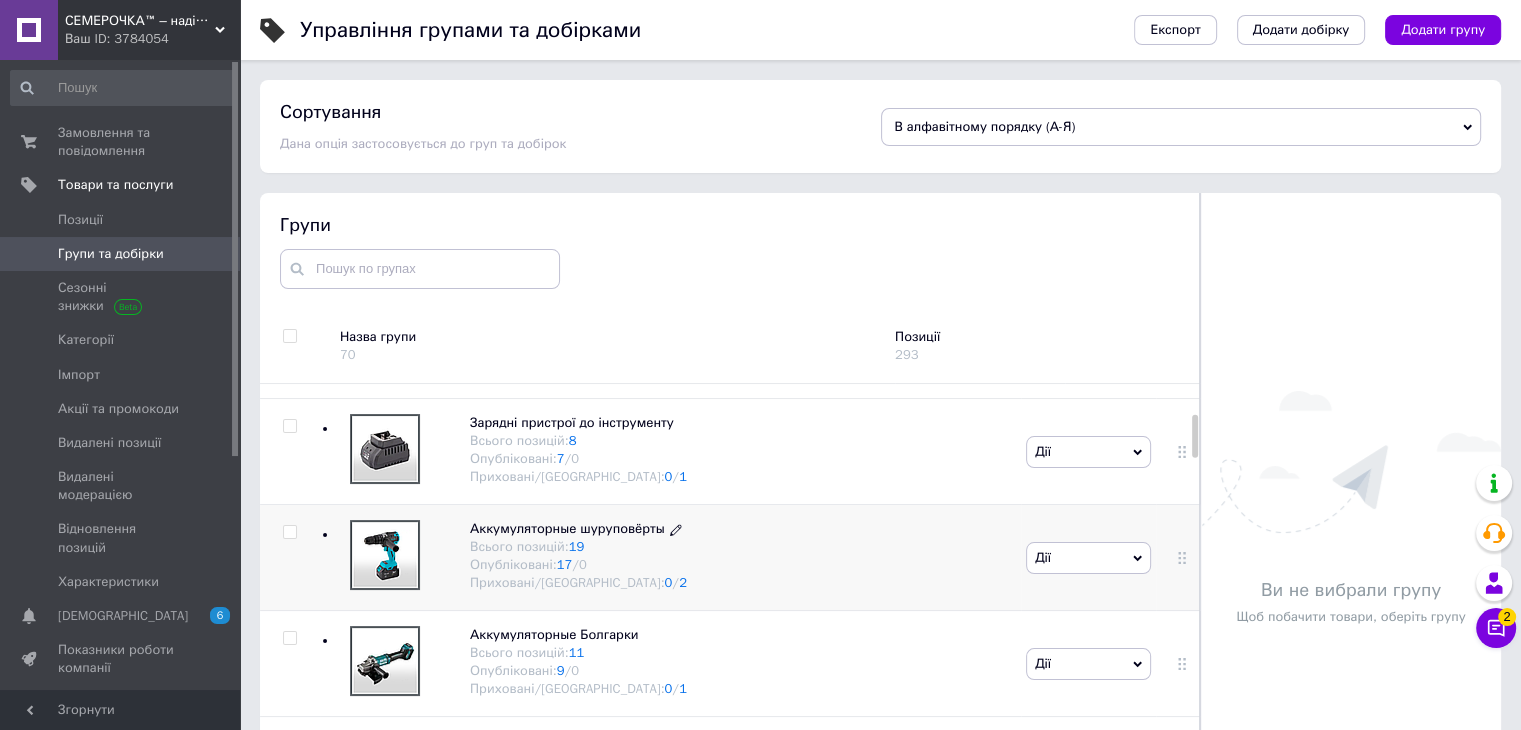 click on "Аккумуляторные шуруповёрты" at bounding box center [567, 528] 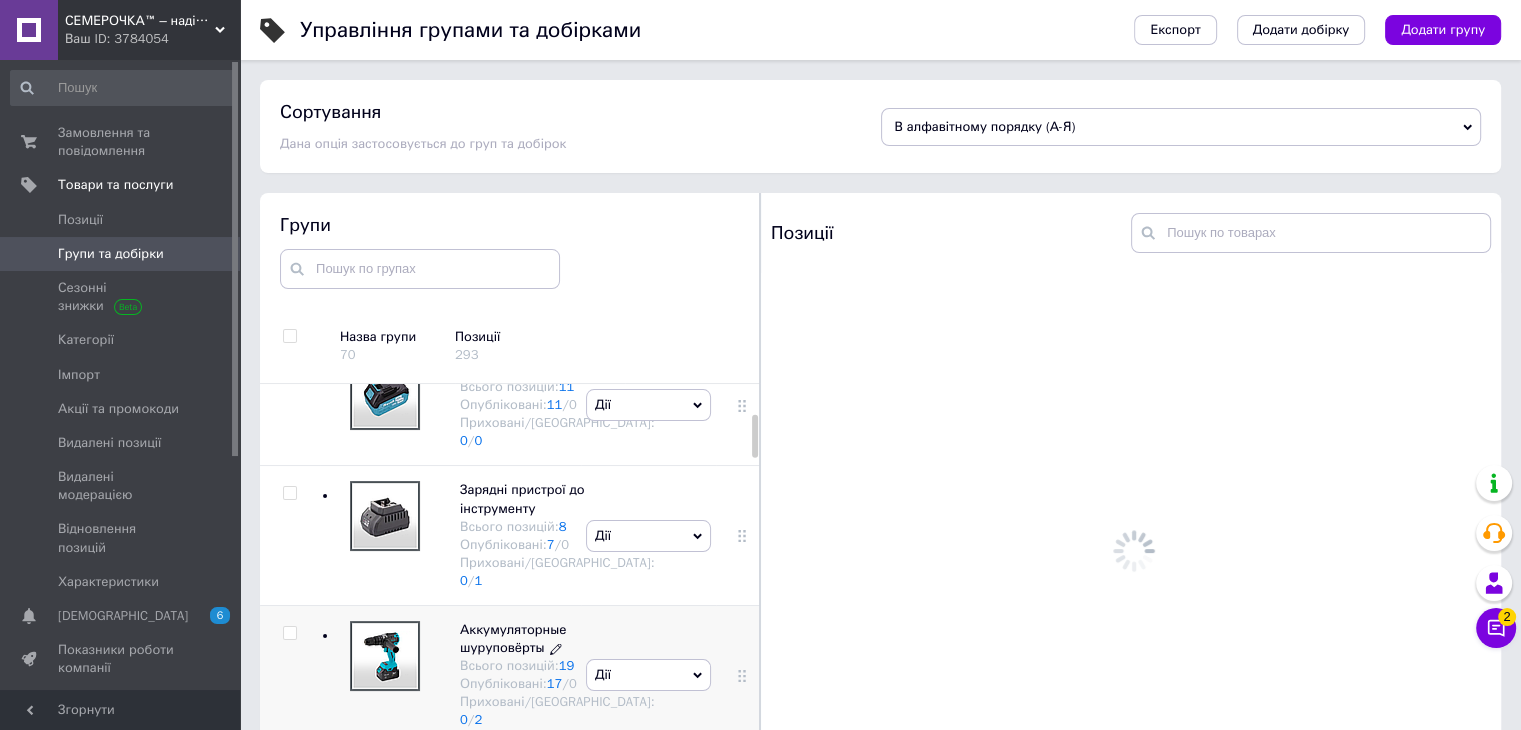 scroll, scrollTop: 386, scrollLeft: 0, axis: vertical 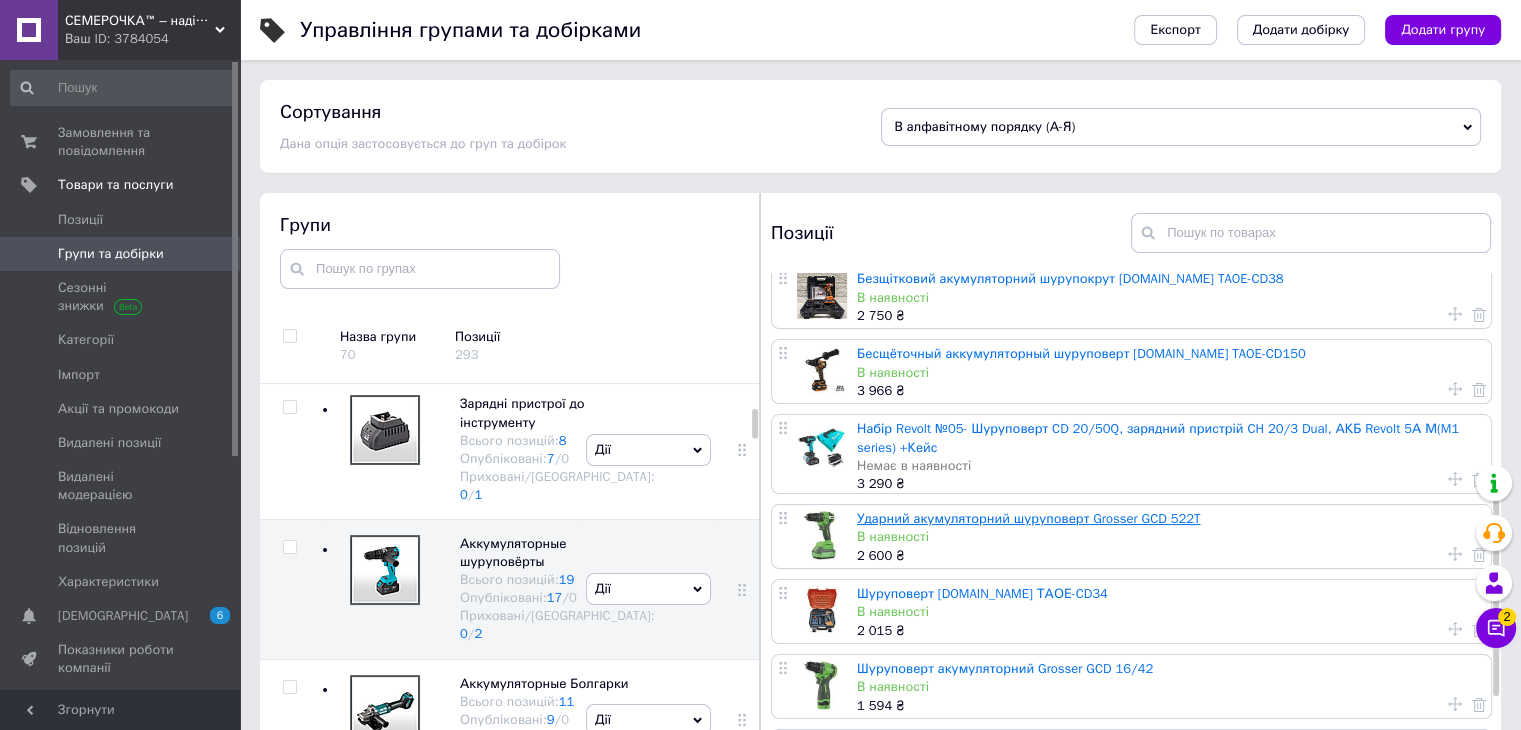 click on "Ударний акумуляторний шуруповерт Grosser GCD 522T" at bounding box center [1028, 518] 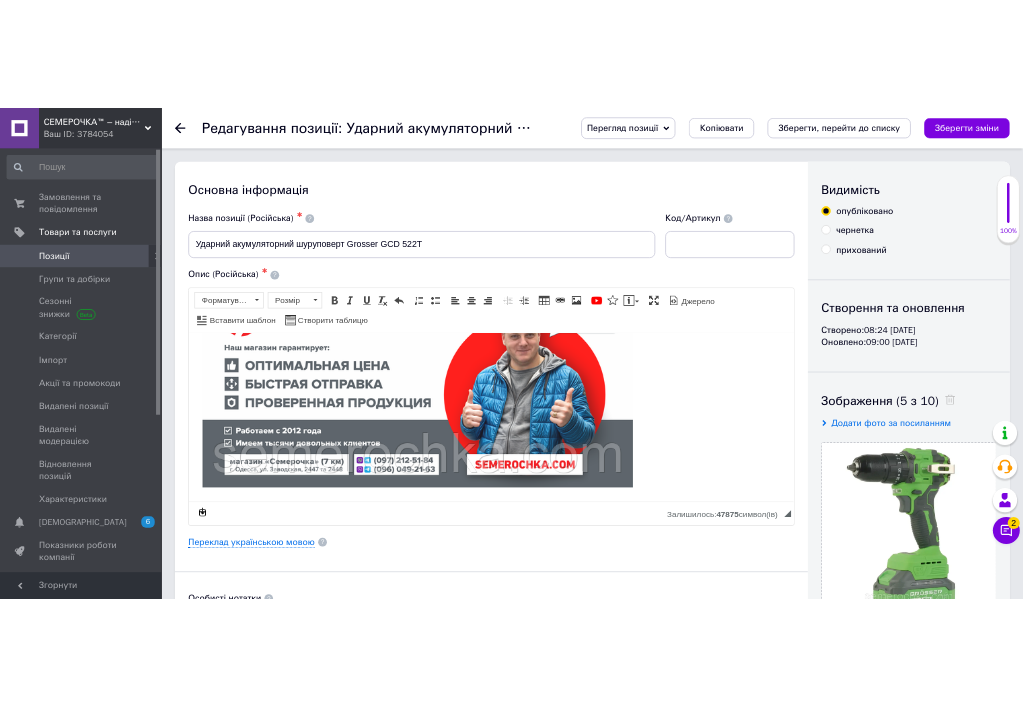 scroll, scrollTop: 800, scrollLeft: 0, axis: vertical 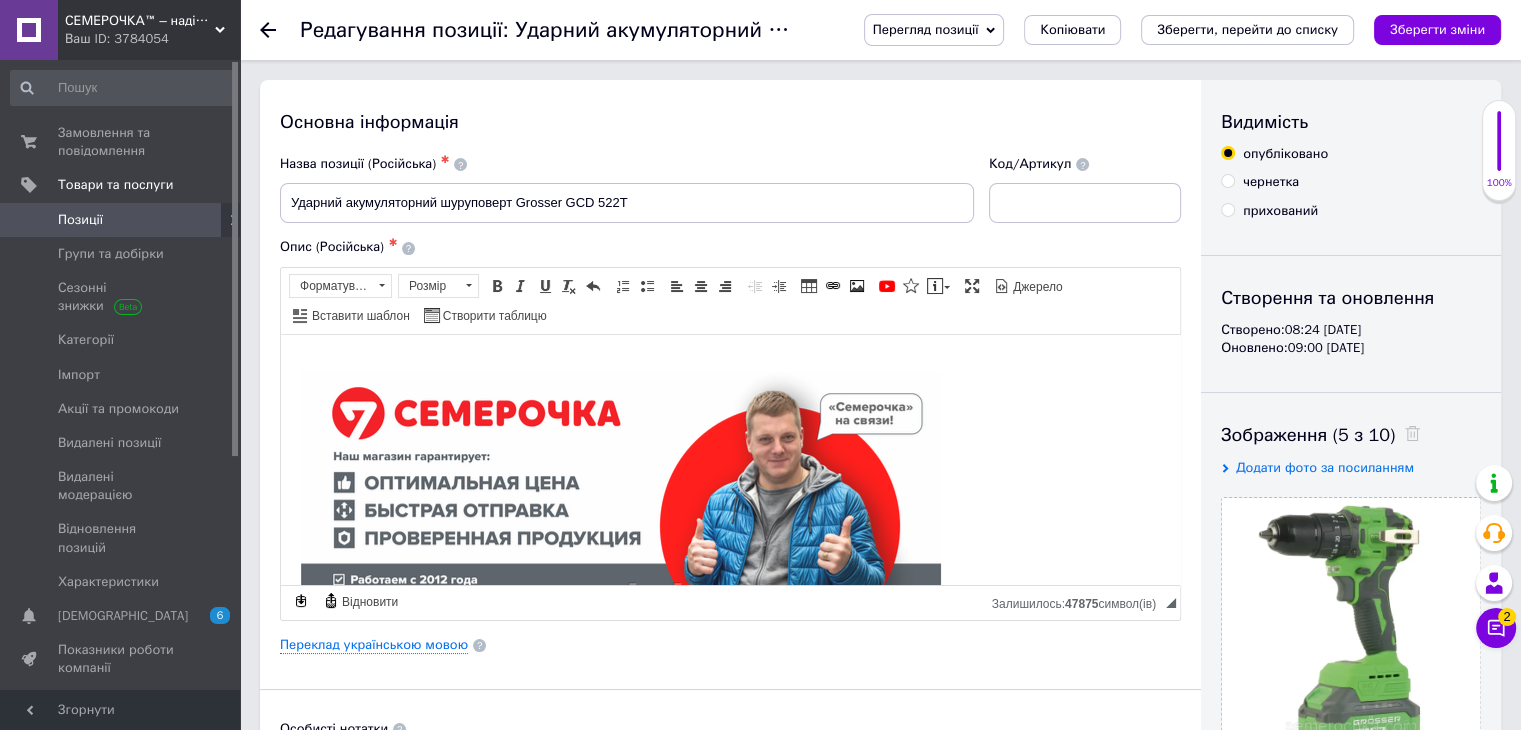 click at bounding box center (621, 516) 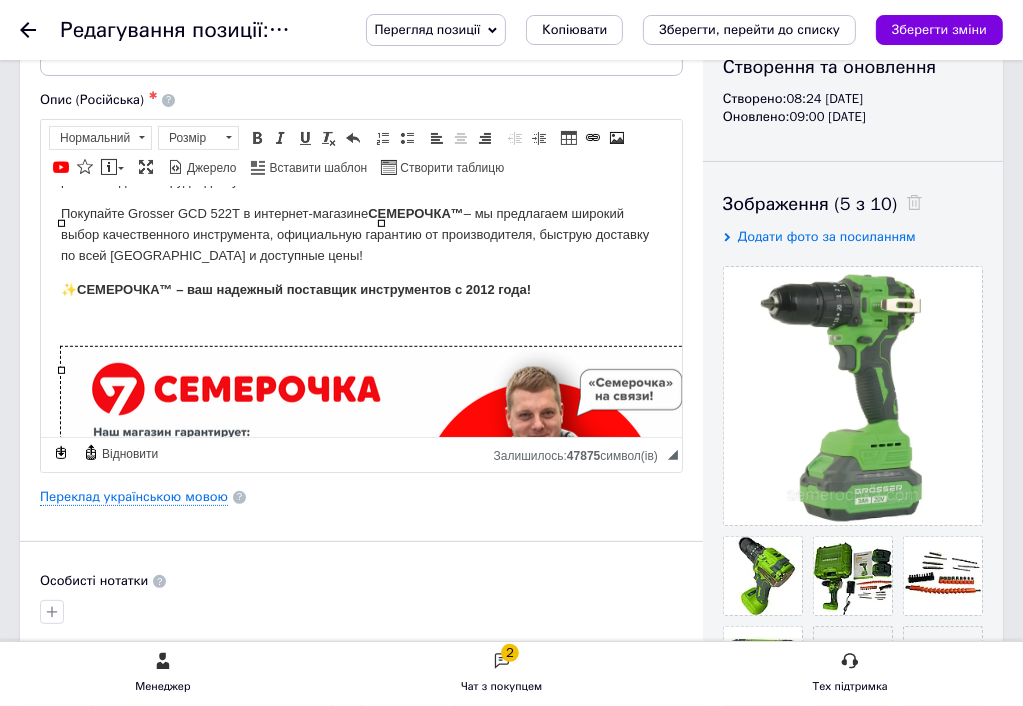 scroll, scrollTop: 200, scrollLeft: 0, axis: vertical 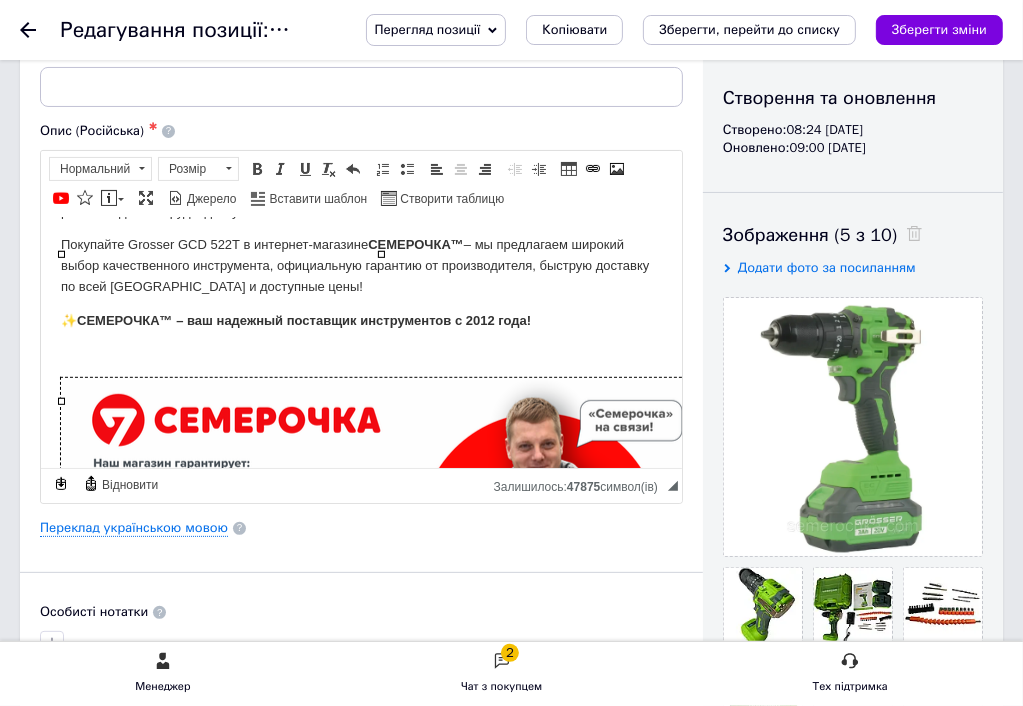 click on "Електроінструменти Grosser виготовлені за шведськими технологіями. [PERSON_NAME] працює на ринку 12 років, надаючи професіоналам і любителям ремонту найкраще обладнання. Усі інструменти мають 2 роки гарантії, а наш власний сервісний центр завжди готовий допомогти з обслуговуванням чи ремонтом. Крім того, для вашої зручності, ми пропонуємо безкоштовний обмін товарів, що дозволяє вам бути впевненими у своєму виборі." at bounding box center [360, 27] 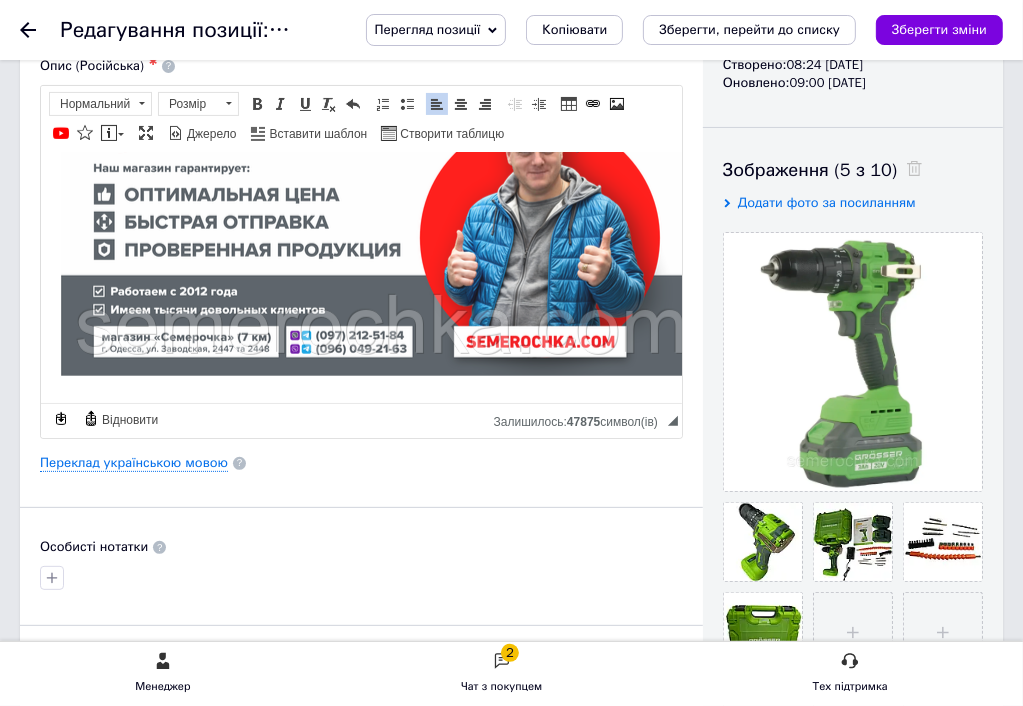scroll, scrollTop: 300, scrollLeft: 0, axis: vertical 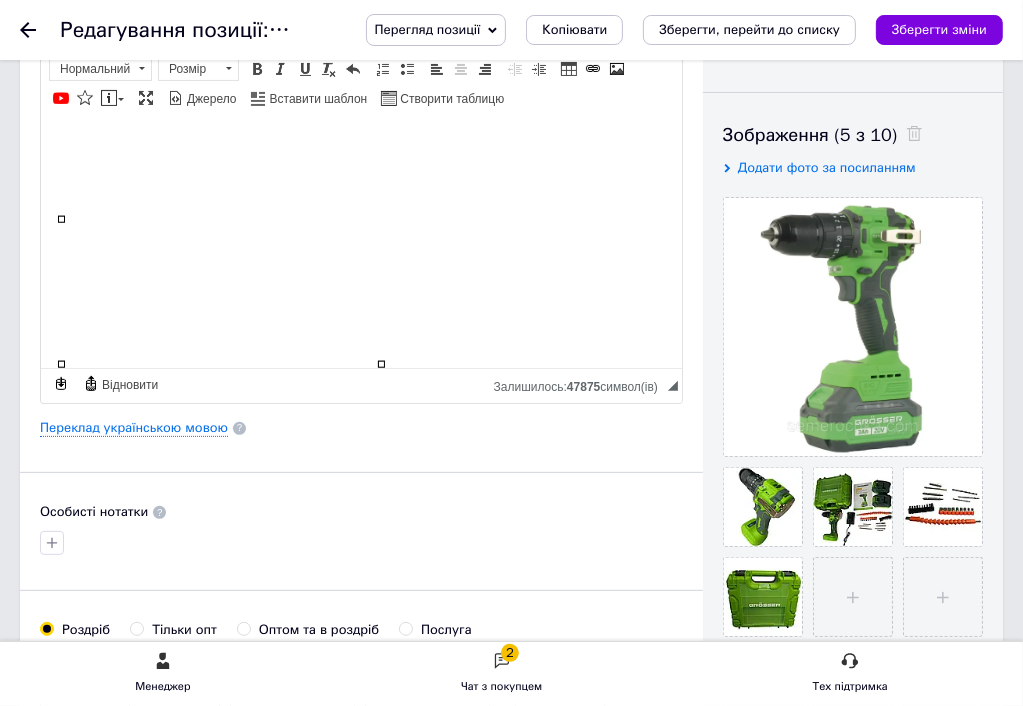 click at bounding box center (380, -137) 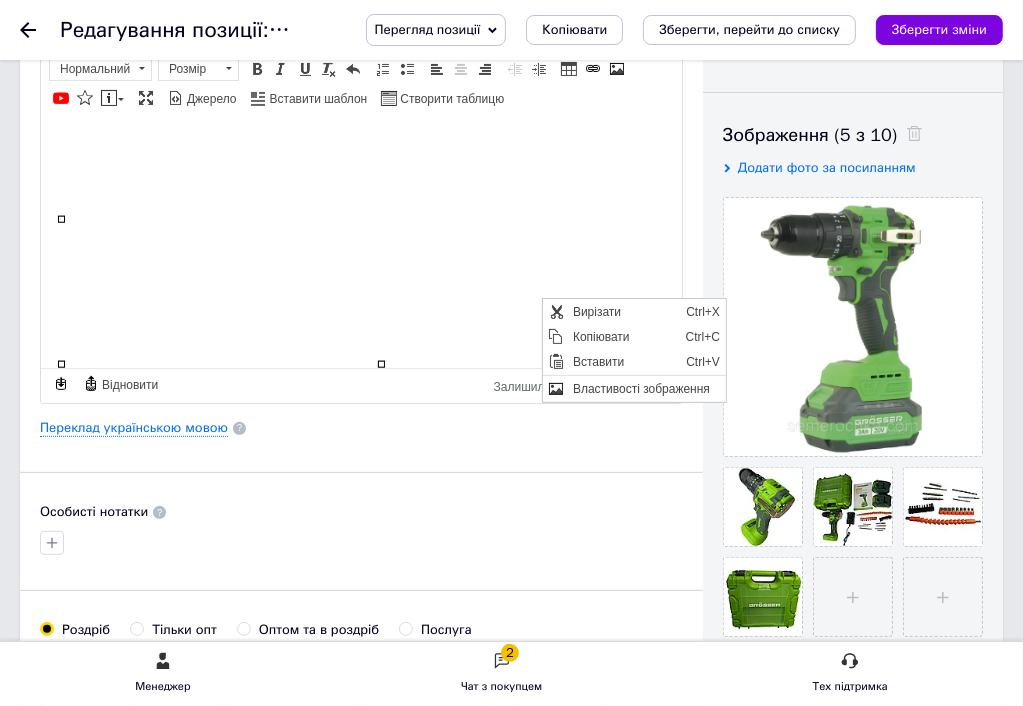 scroll, scrollTop: 0, scrollLeft: 0, axis: both 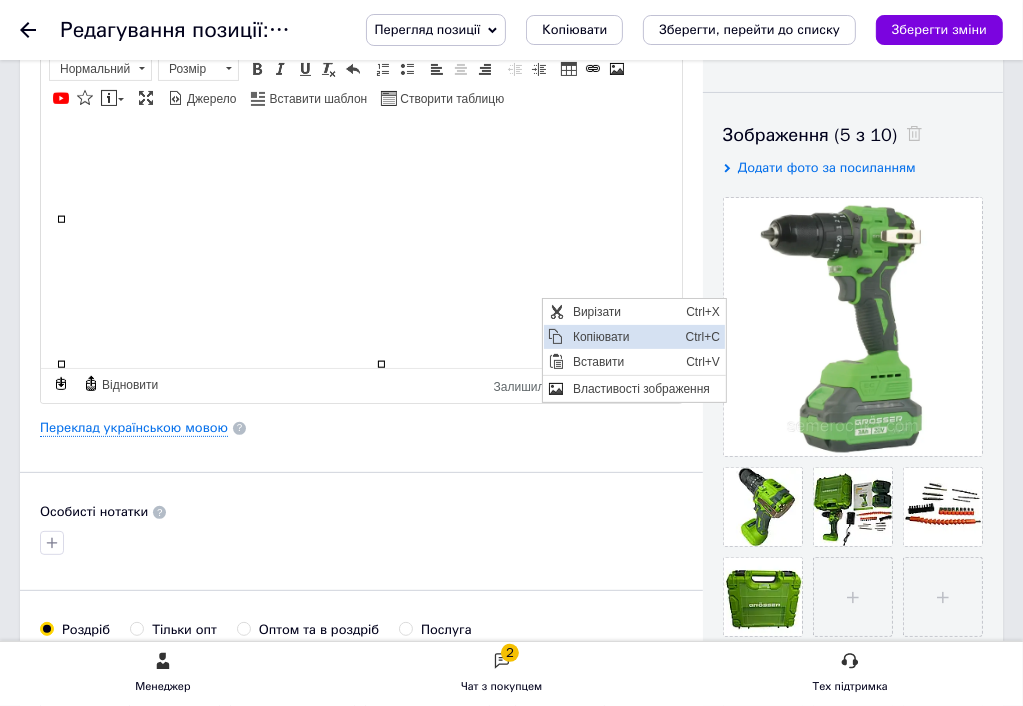 click on "Копіювати" at bounding box center [623, 337] 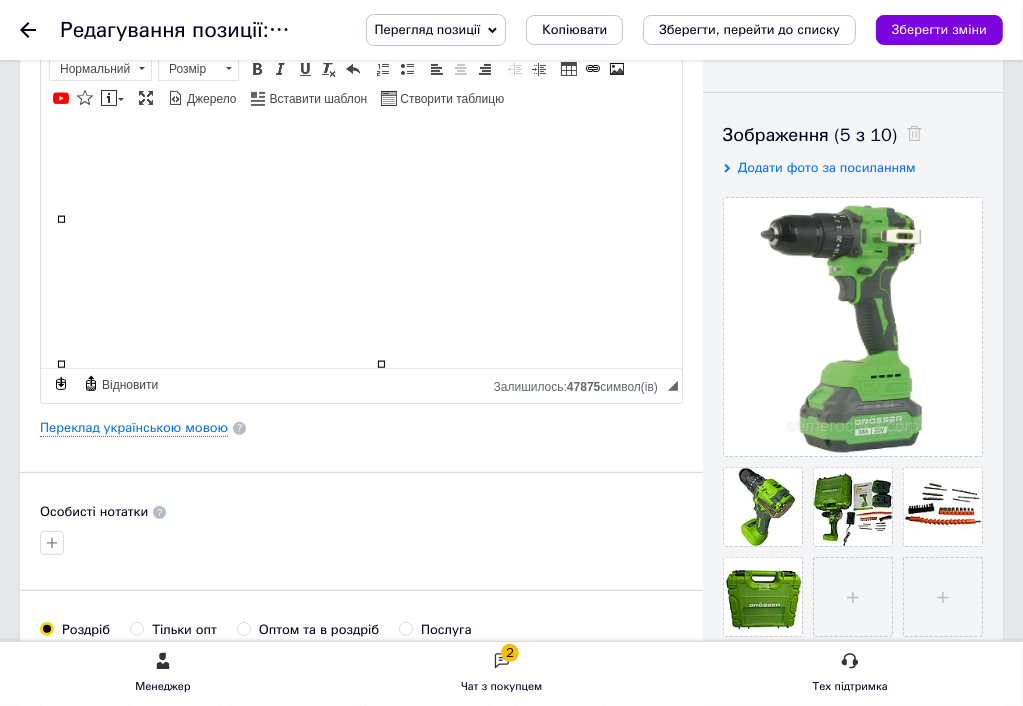 click at bounding box center [380, -137] 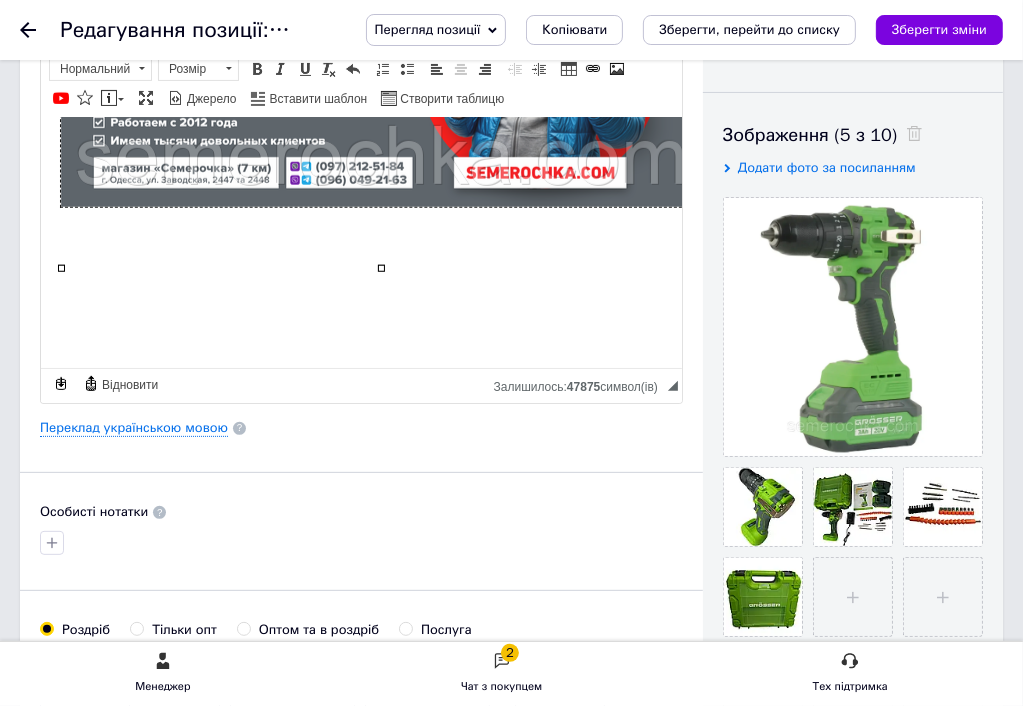 scroll, scrollTop: 1097, scrollLeft: 0, axis: vertical 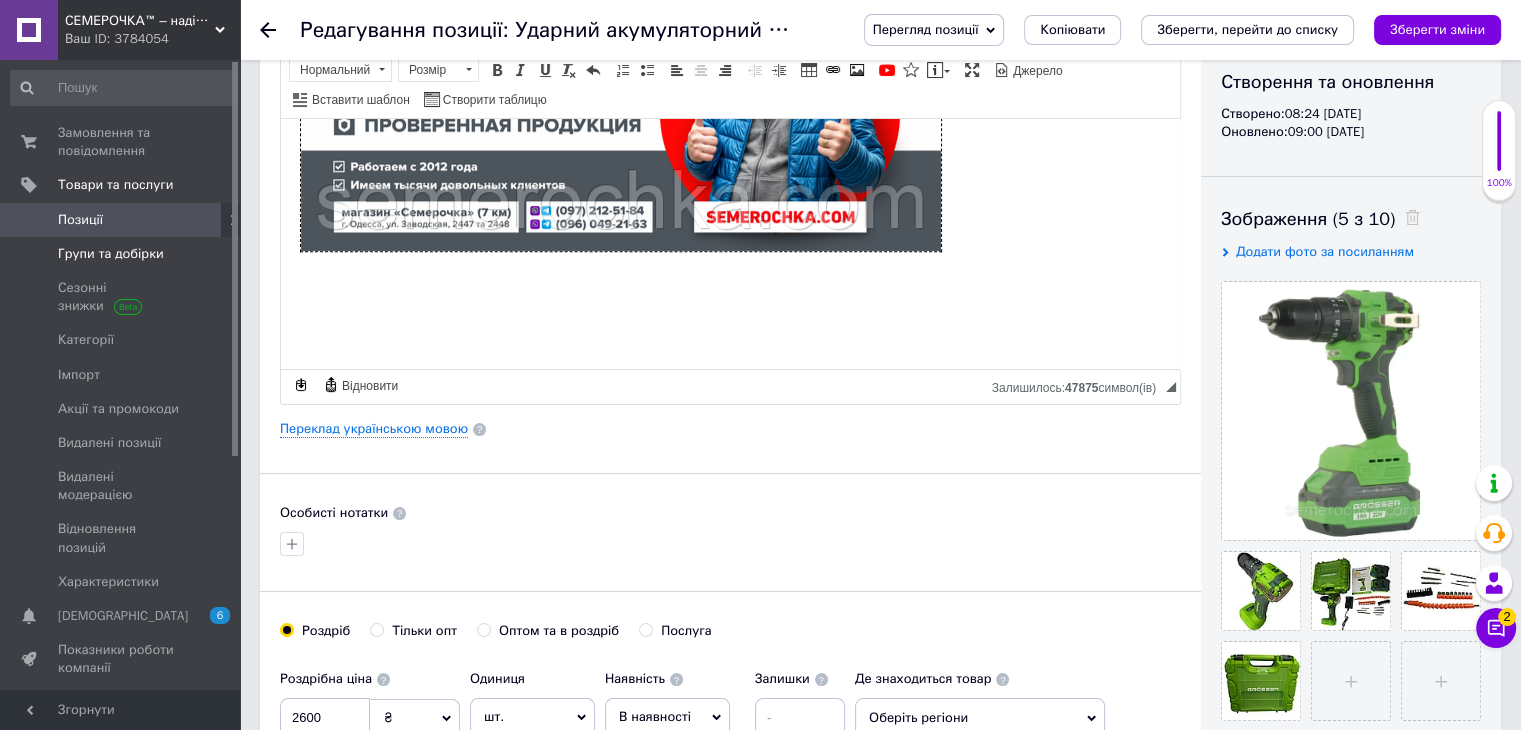 click on "Групи та добірки" at bounding box center (111, 254) 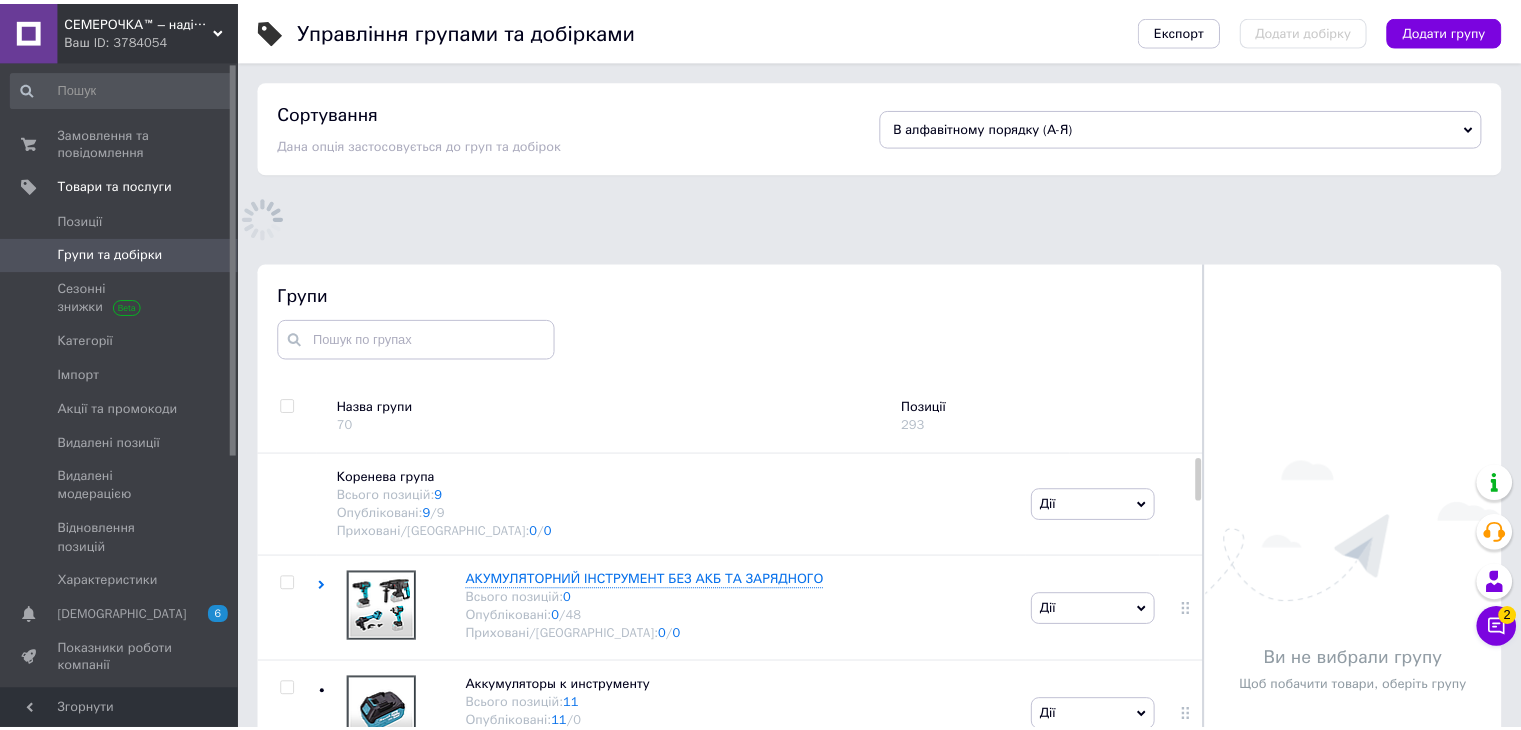 scroll, scrollTop: 113, scrollLeft: 0, axis: vertical 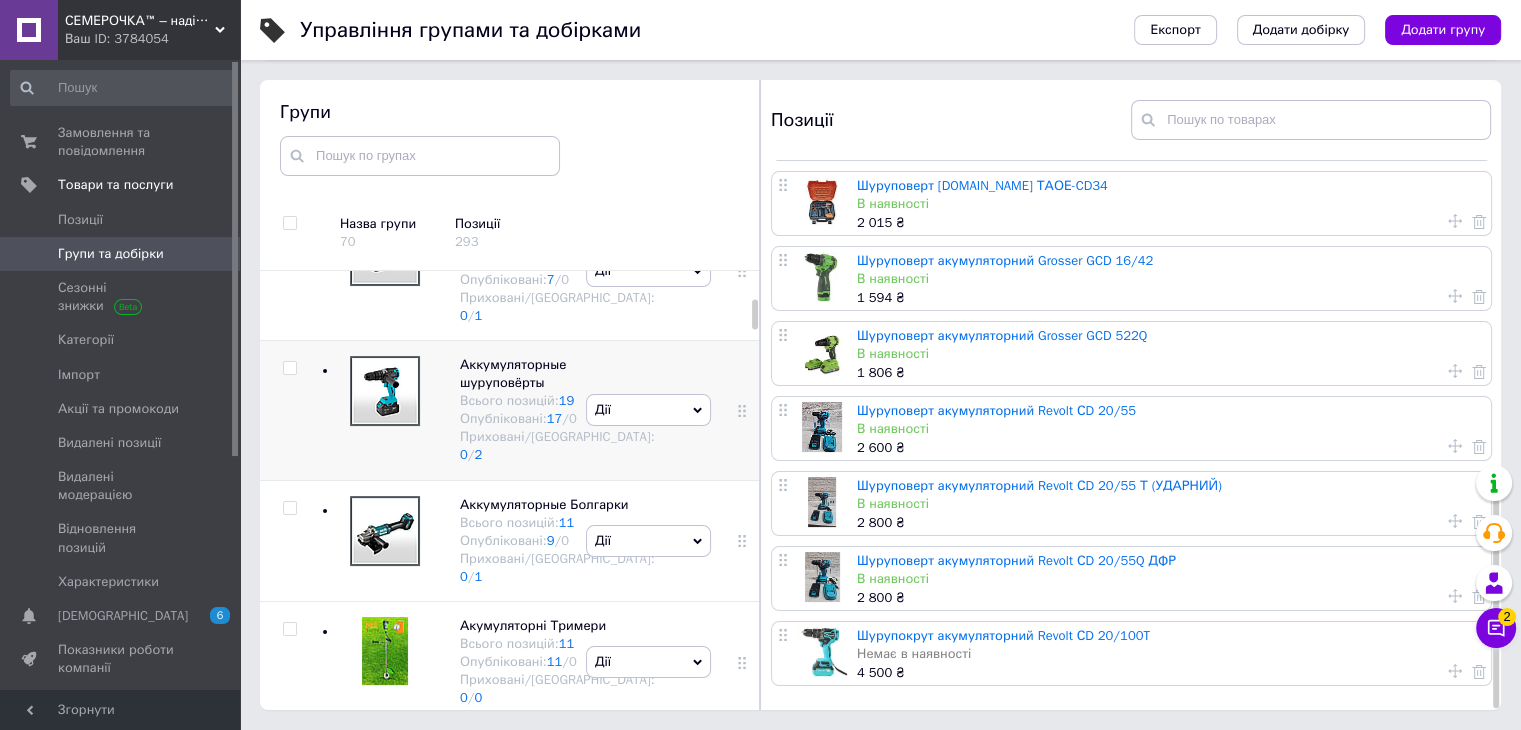 click 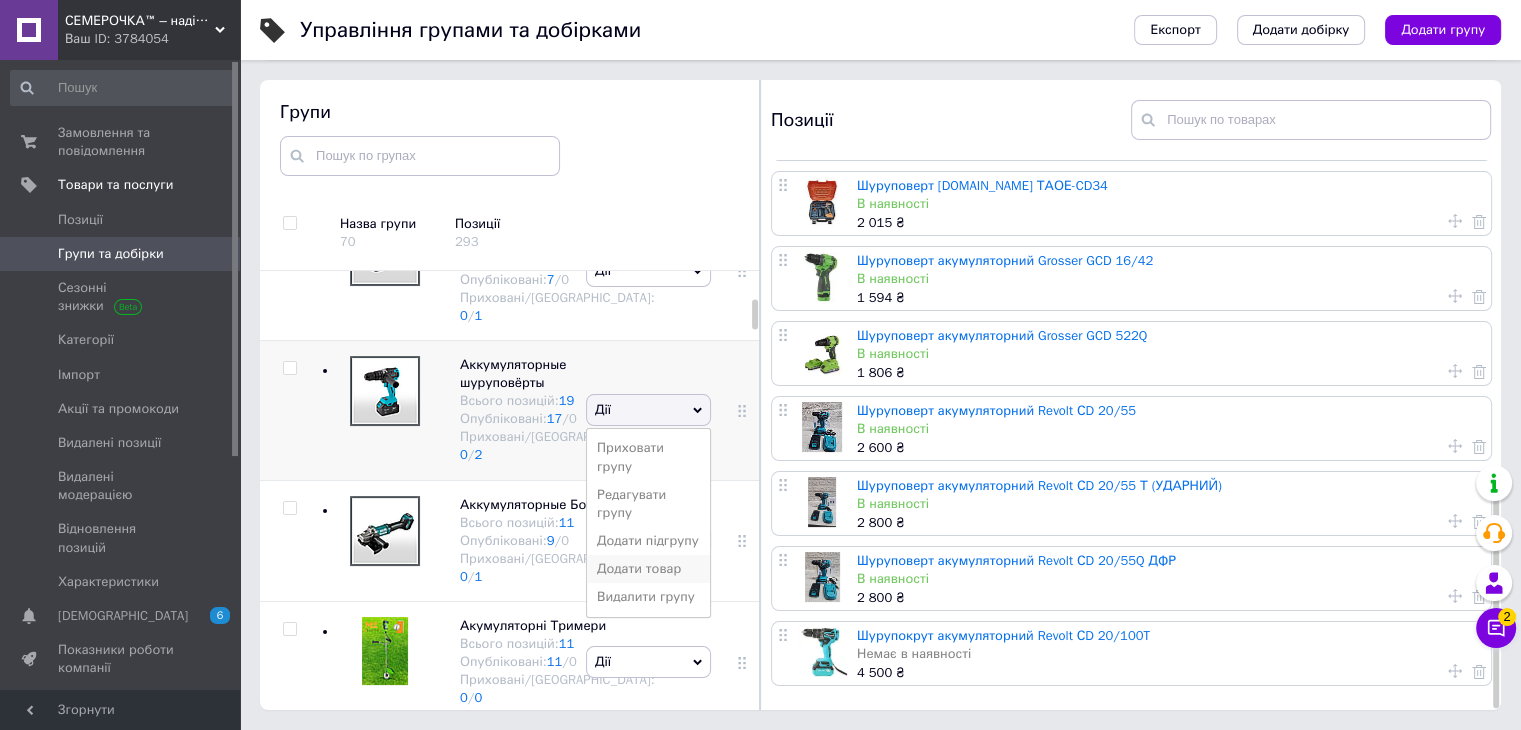 click on "Додати товар" at bounding box center [648, 569] 